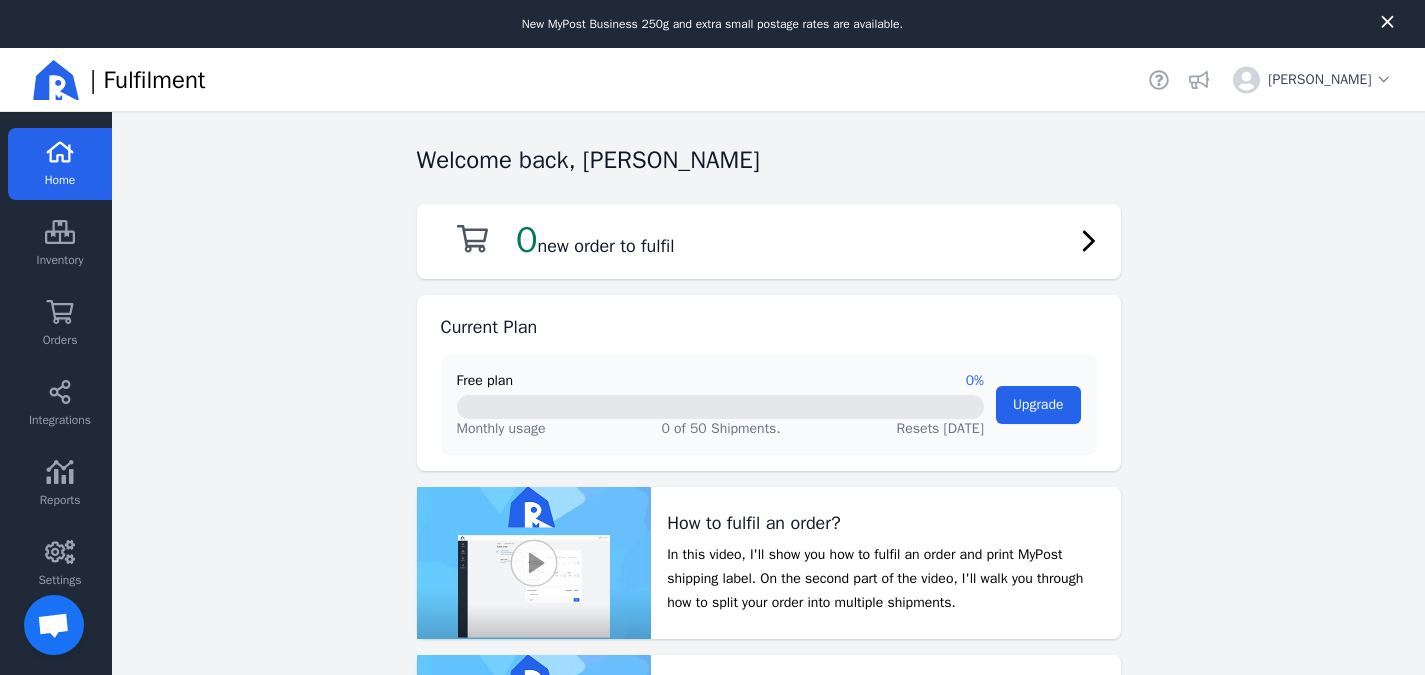 scroll, scrollTop: 48, scrollLeft: 0, axis: vertical 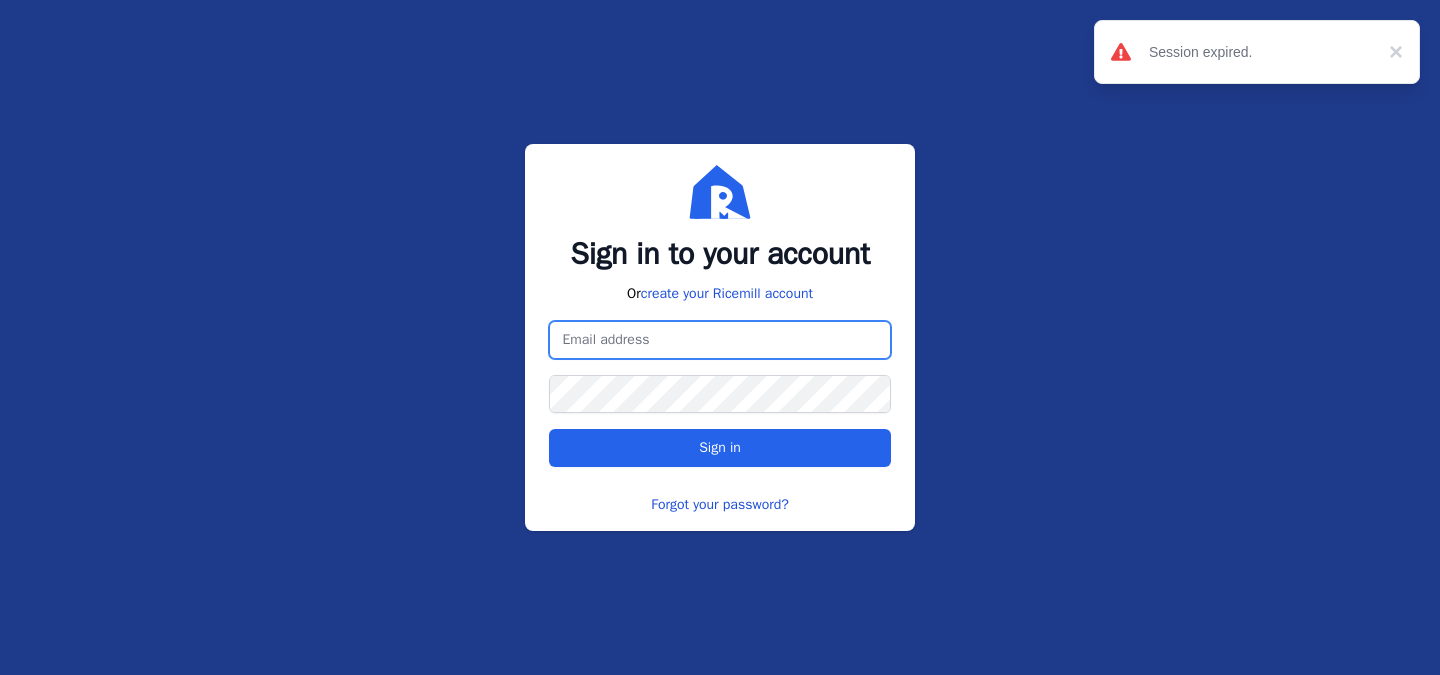 click at bounding box center [719, 340] 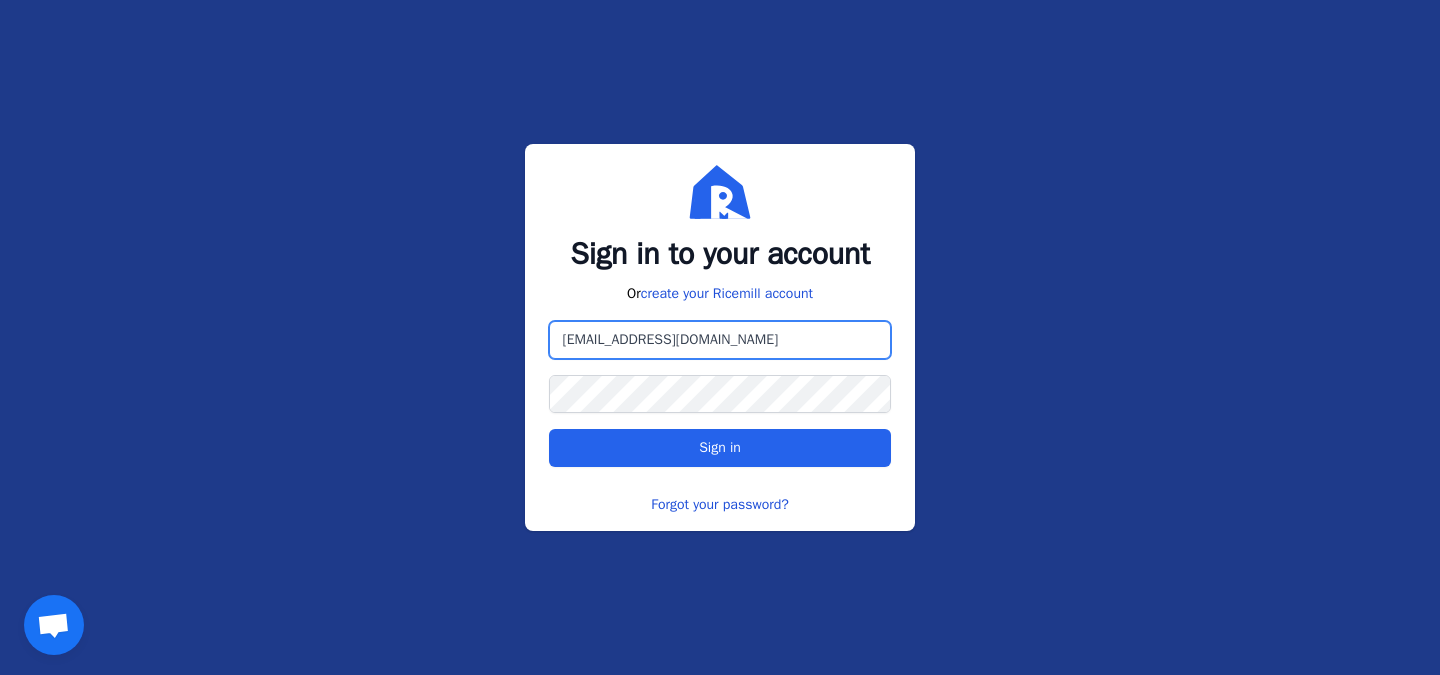 type on "[EMAIL_ADDRESS][DOMAIN_NAME]" 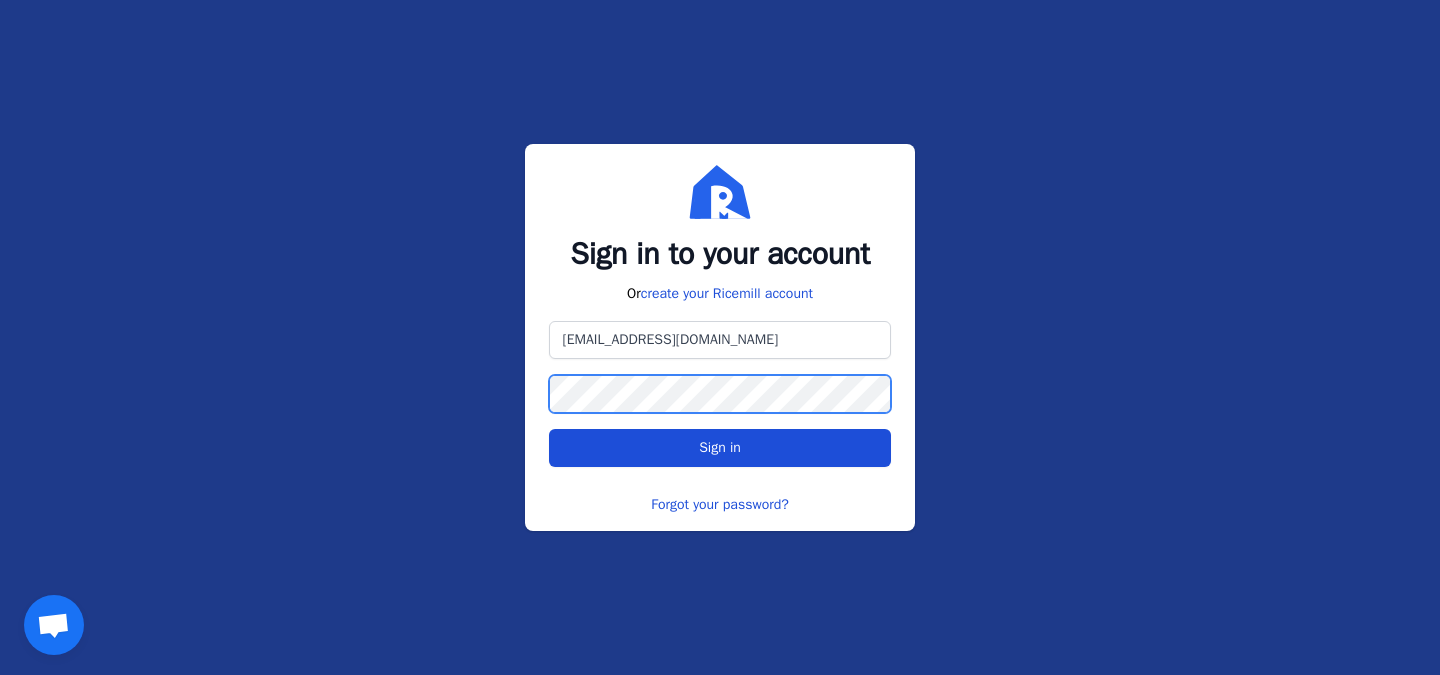 click on "Sign in" at bounding box center (719, 448) 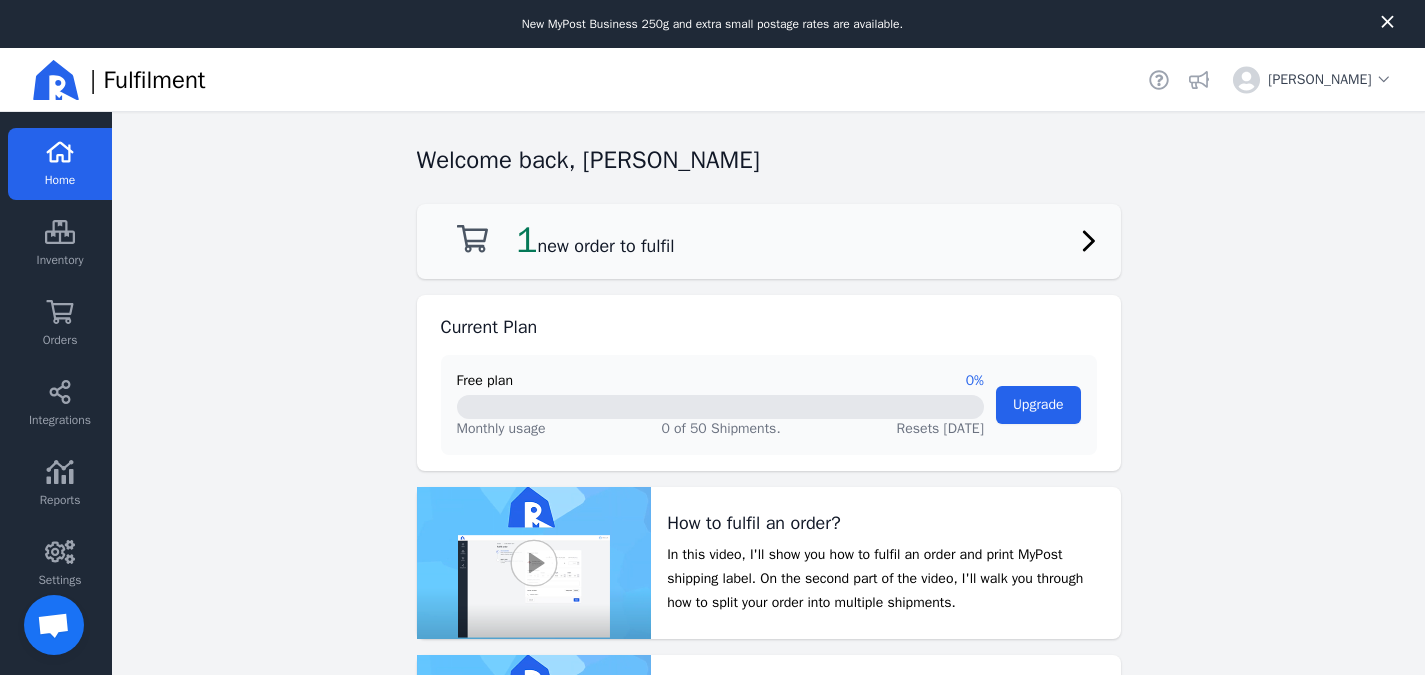 click on "1  new order to fulfil" at bounding box center [769, 241] 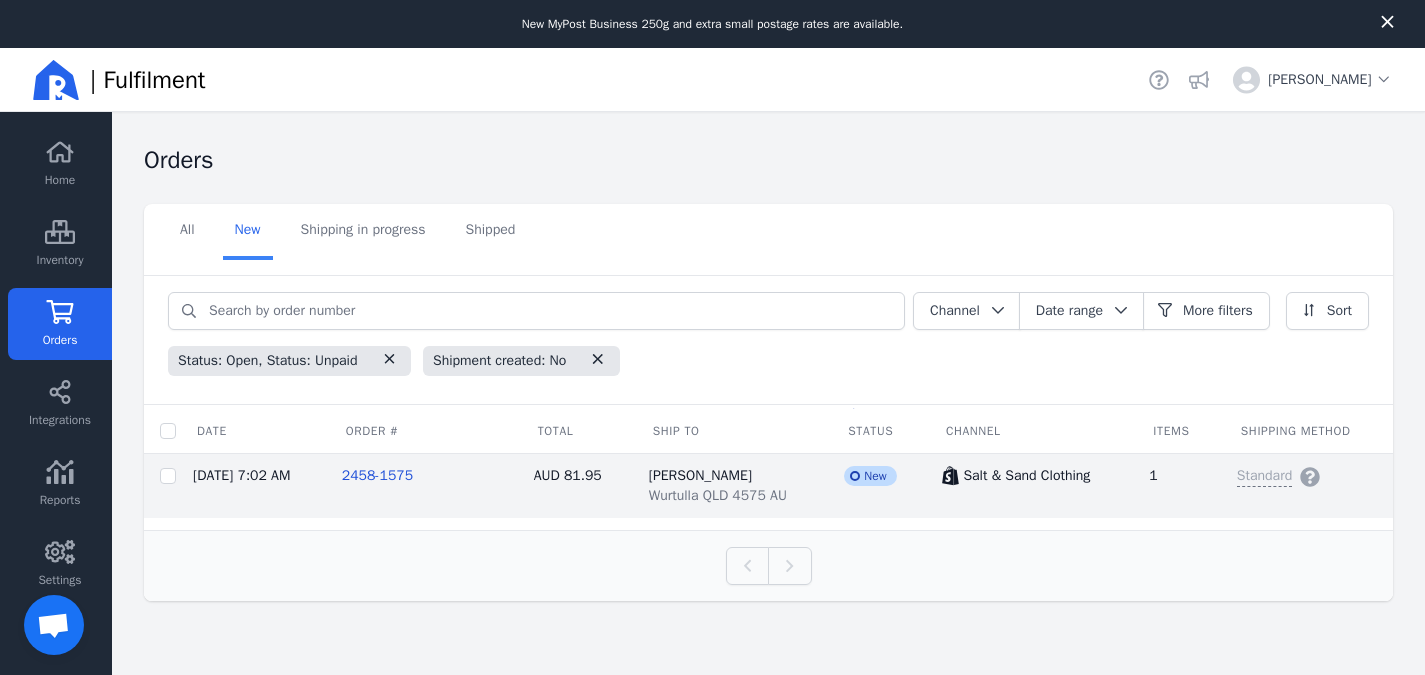 click on "2458-1575" 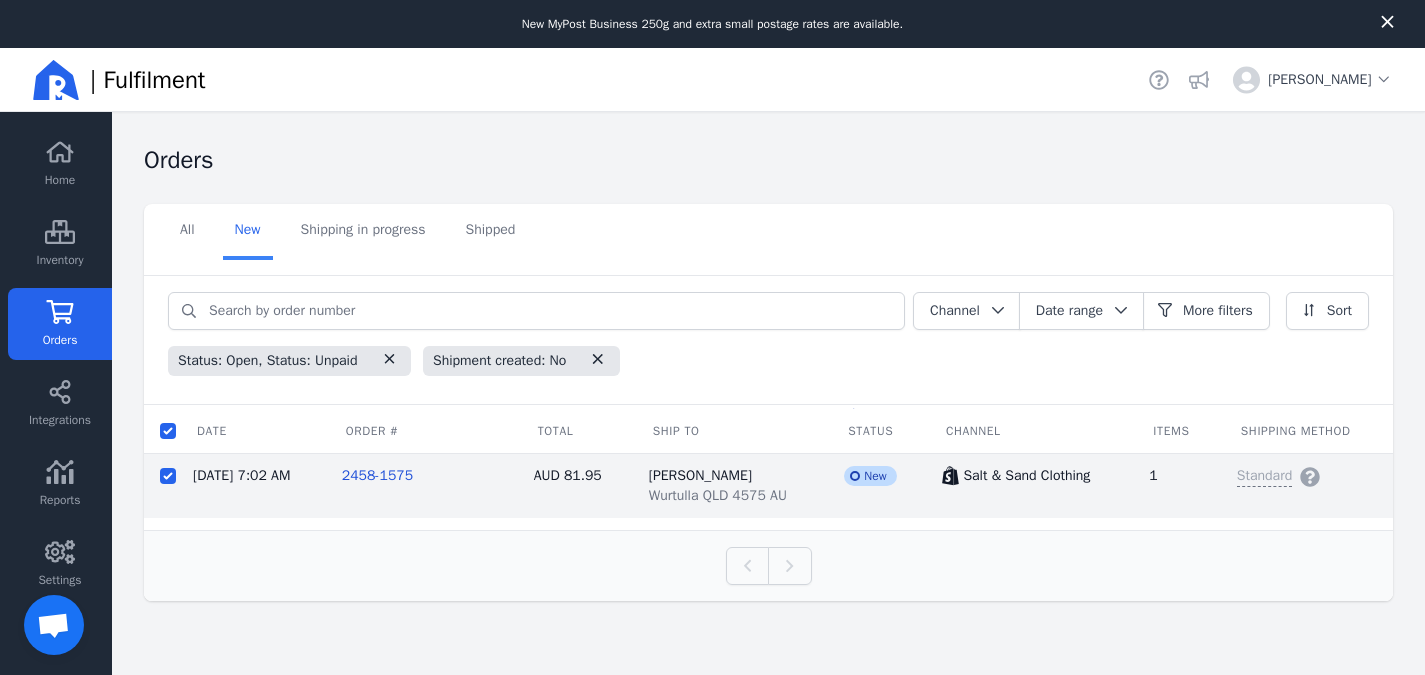 checkbox on "true" 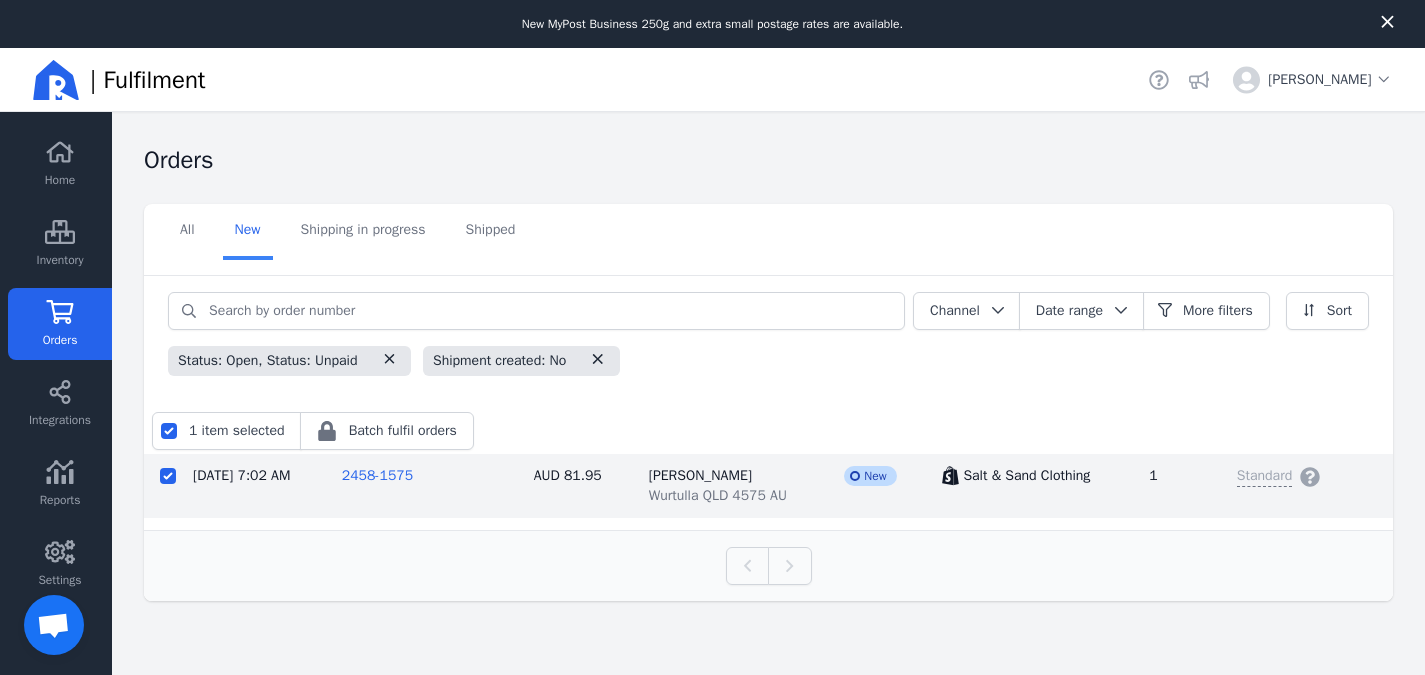click on "2458-1575" 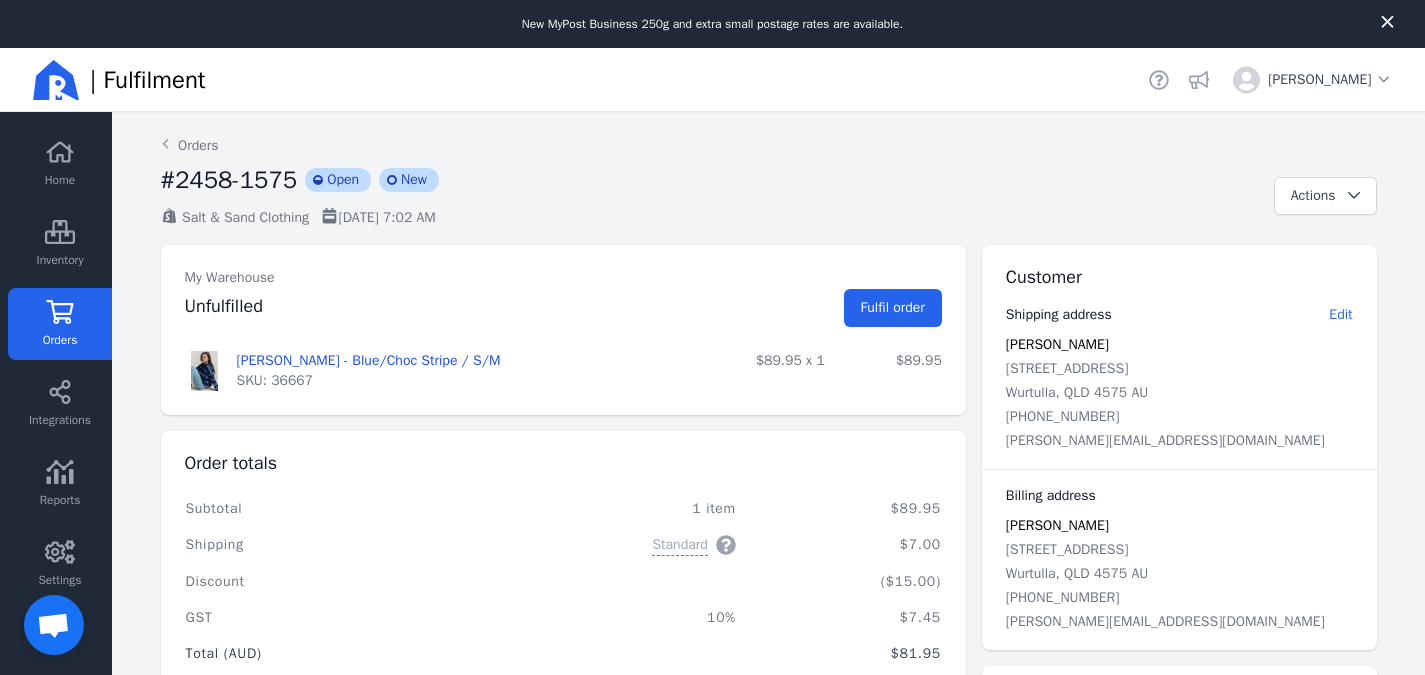scroll, scrollTop: 48, scrollLeft: 0, axis: vertical 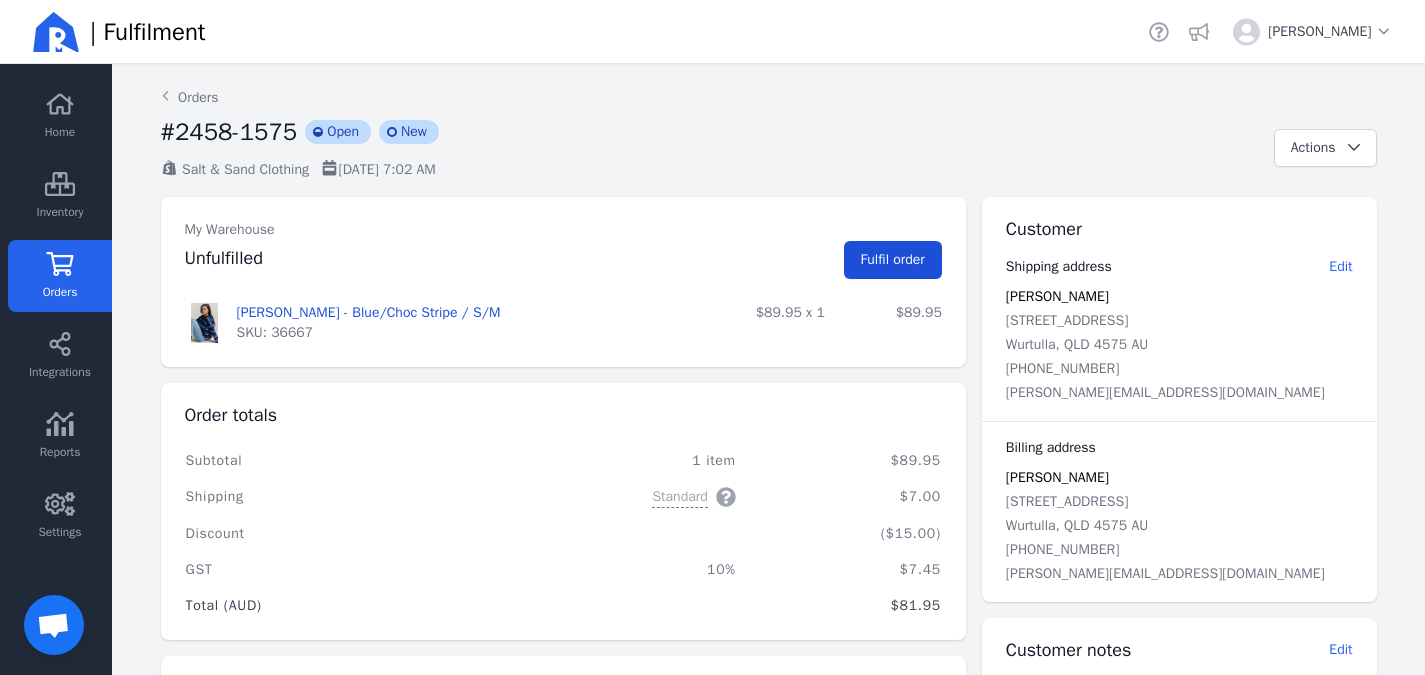 click on "Fulfil order" at bounding box center [893, 260] 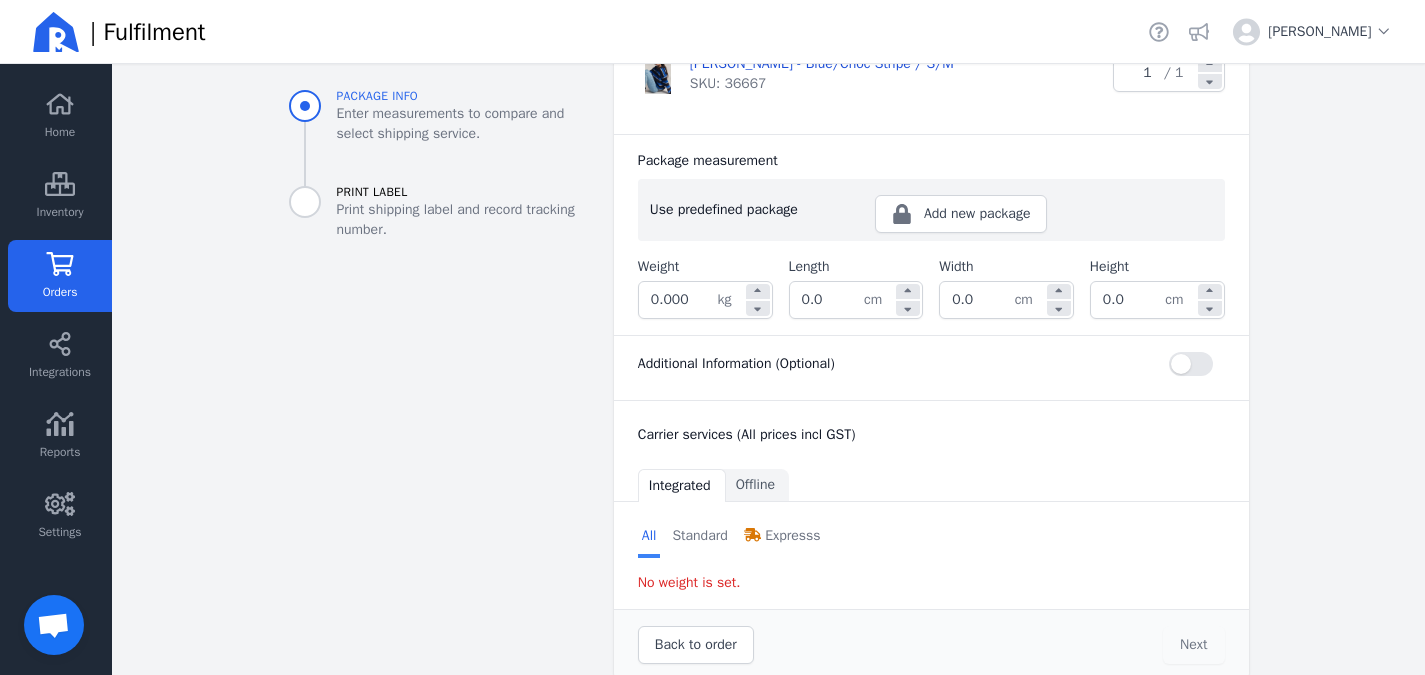scroll, scrollTop: 381, scrollLeft: 0, axis: vertical 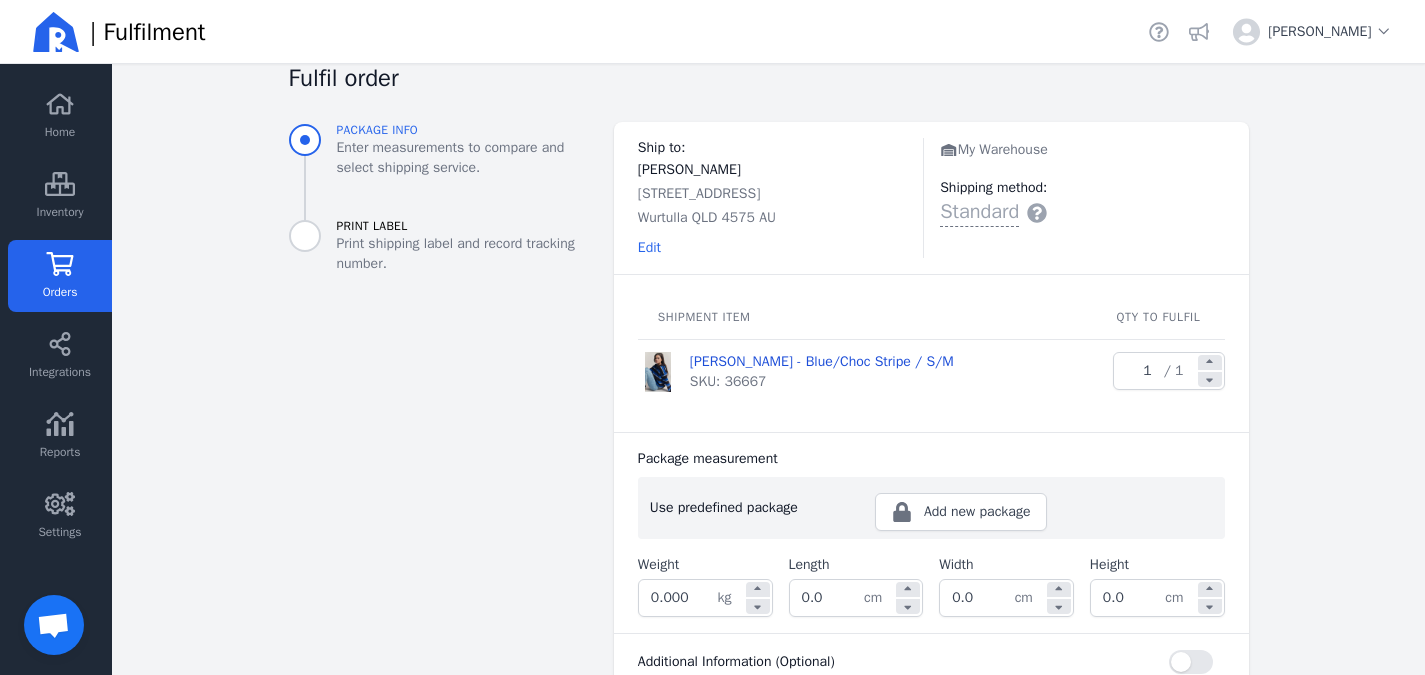 click on "0.000" 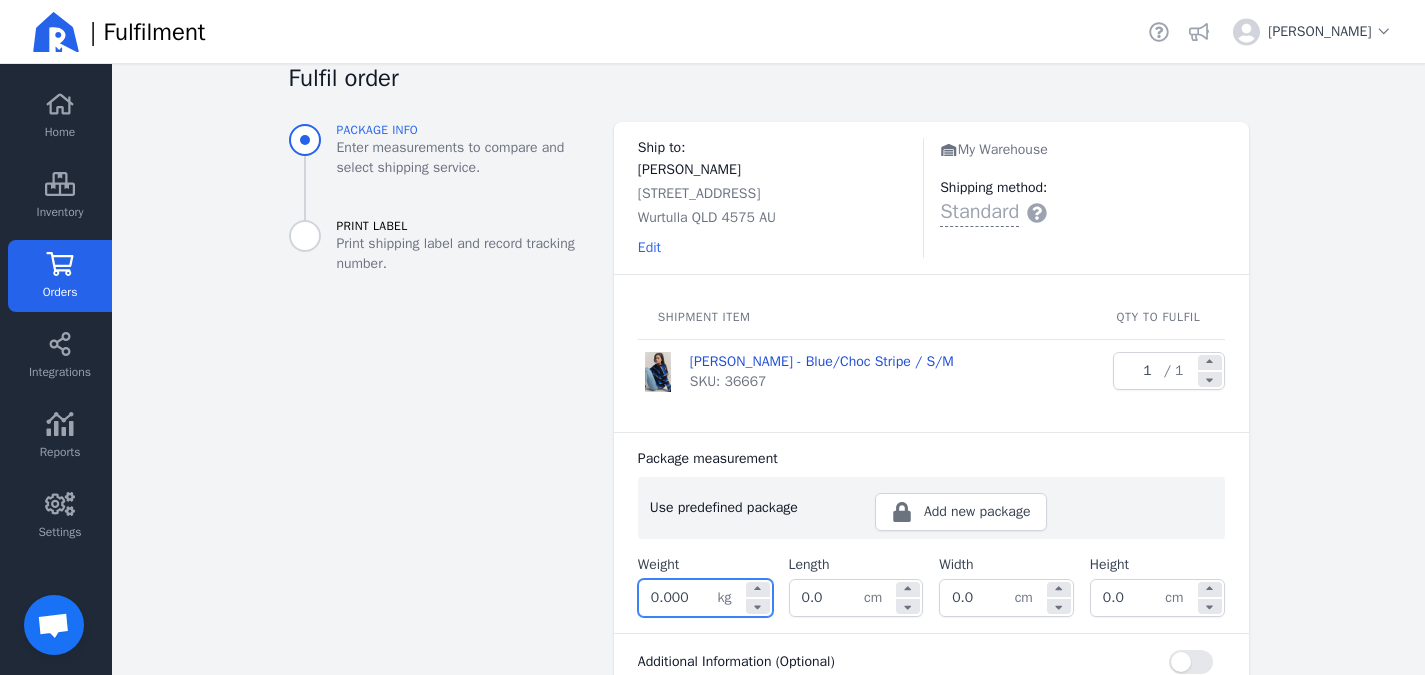 drag, startPoint x: 690, startPoint y: 594, endPoint x: 611, endPoint y: 604, distance: 79.630394 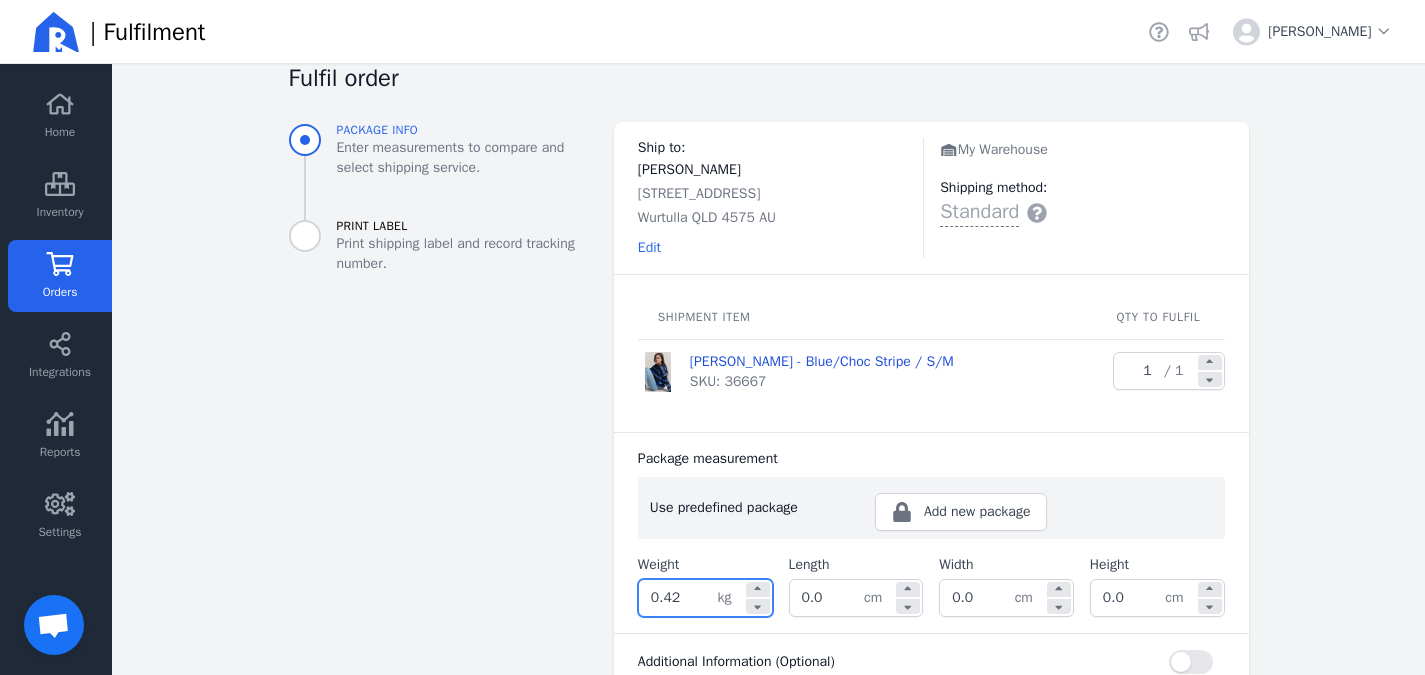 type on "0.420" 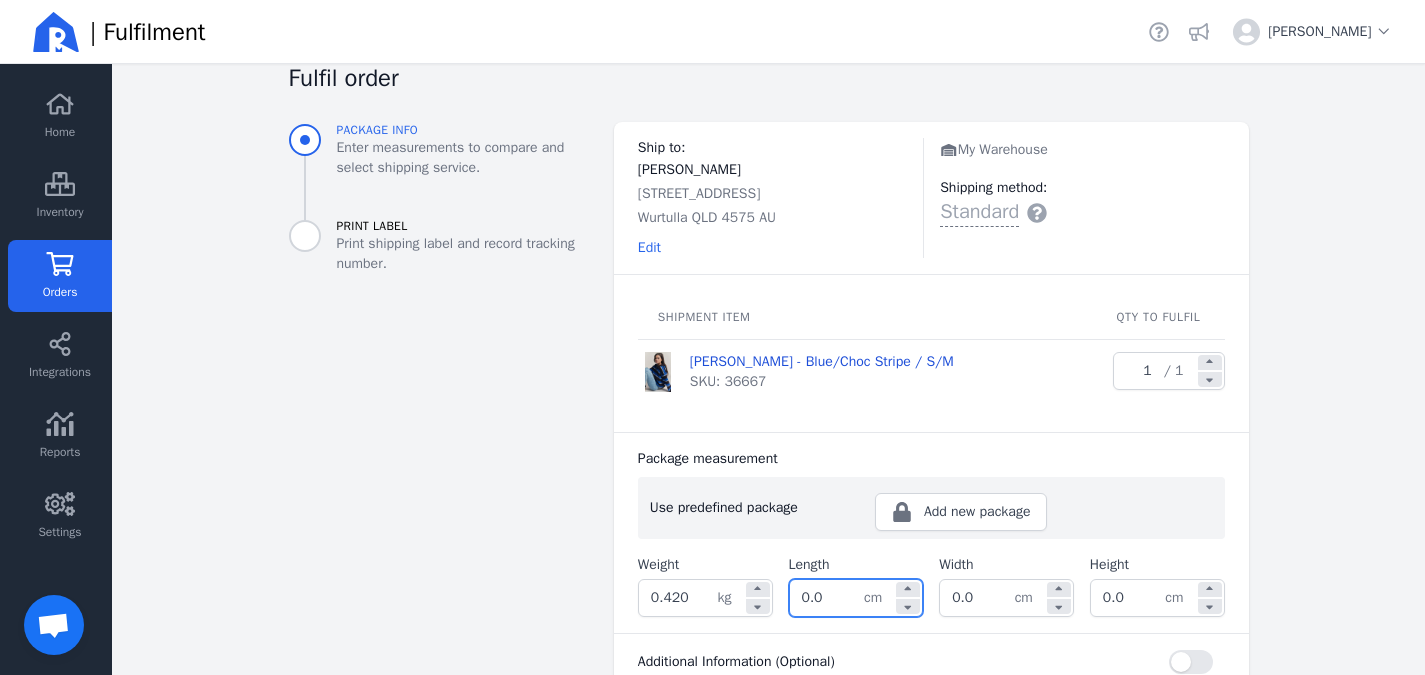 drag, startPoint x: 831, startPoint y: 590, endPoint x: 747, endPoint y: 597, distance: 84.29116 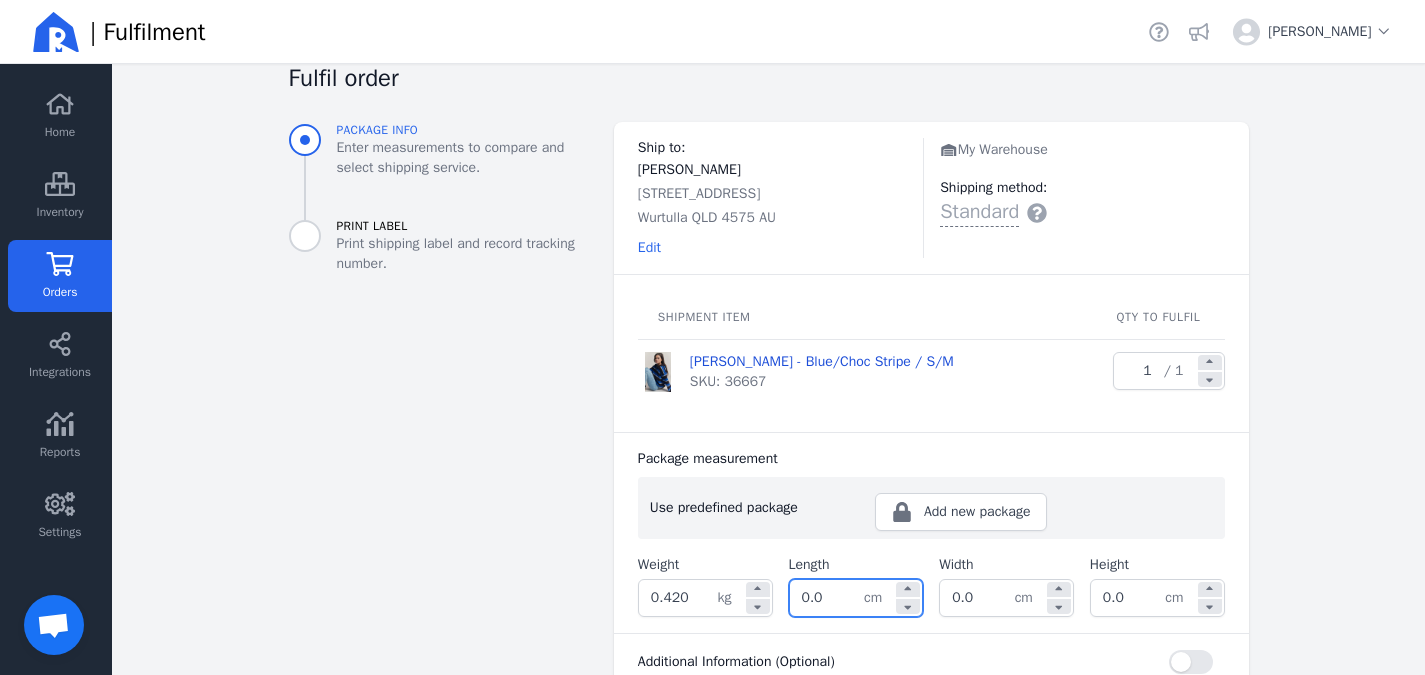 click on "Weight  0.420 kg Length  0.0 cm Width  0.0 cm Height  0.0 cm" 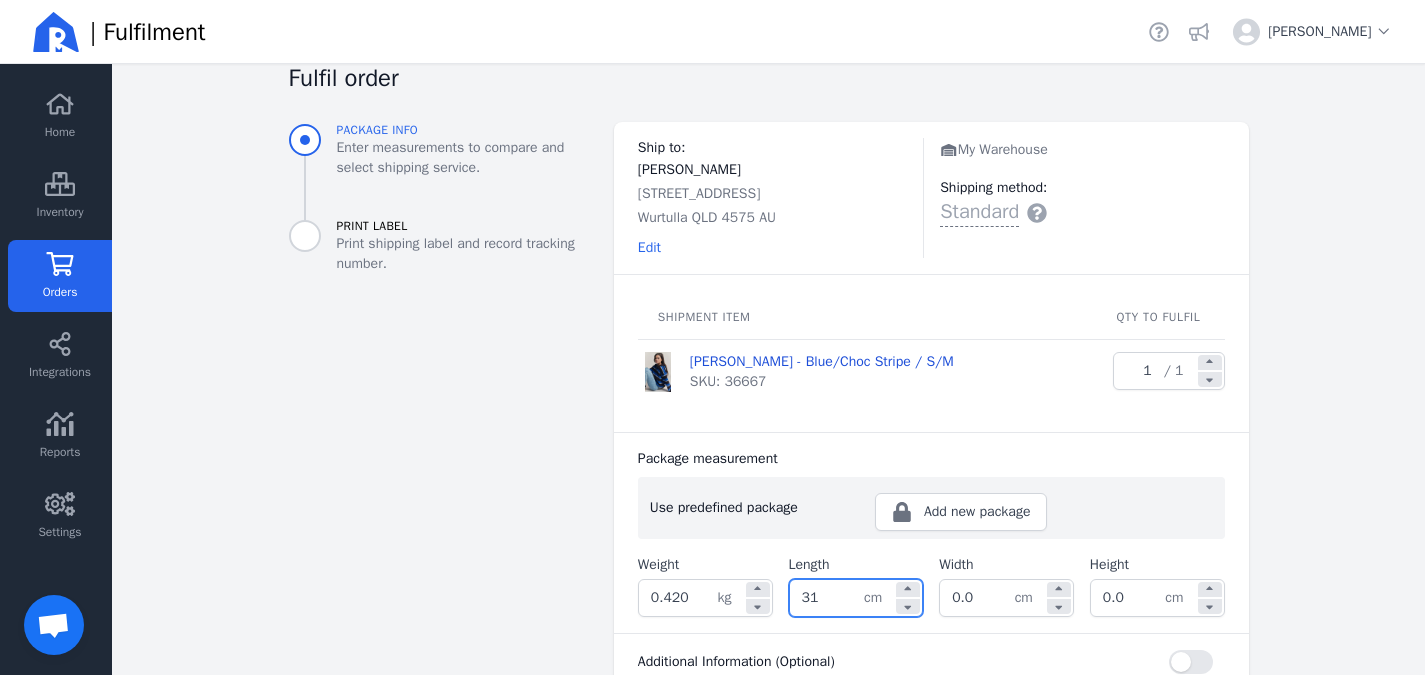 type on "31.0" 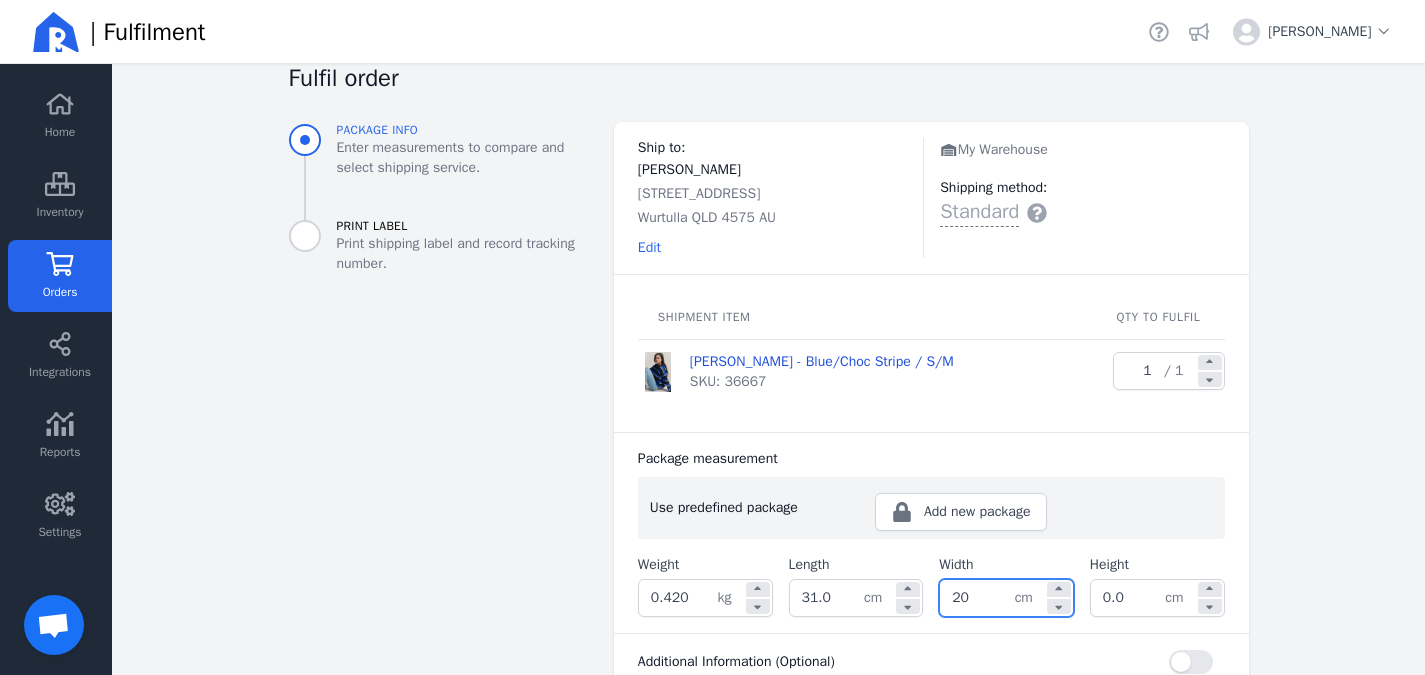 type on "20.0" 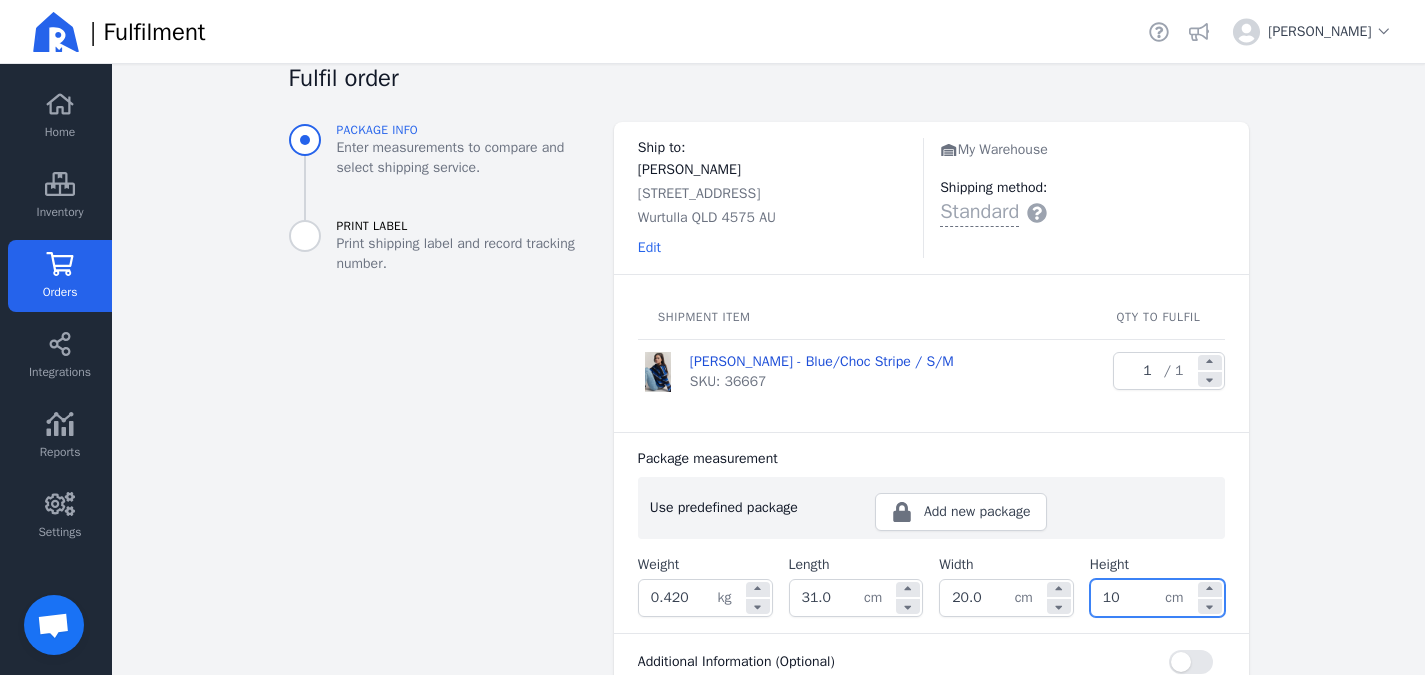 type on "10.0" 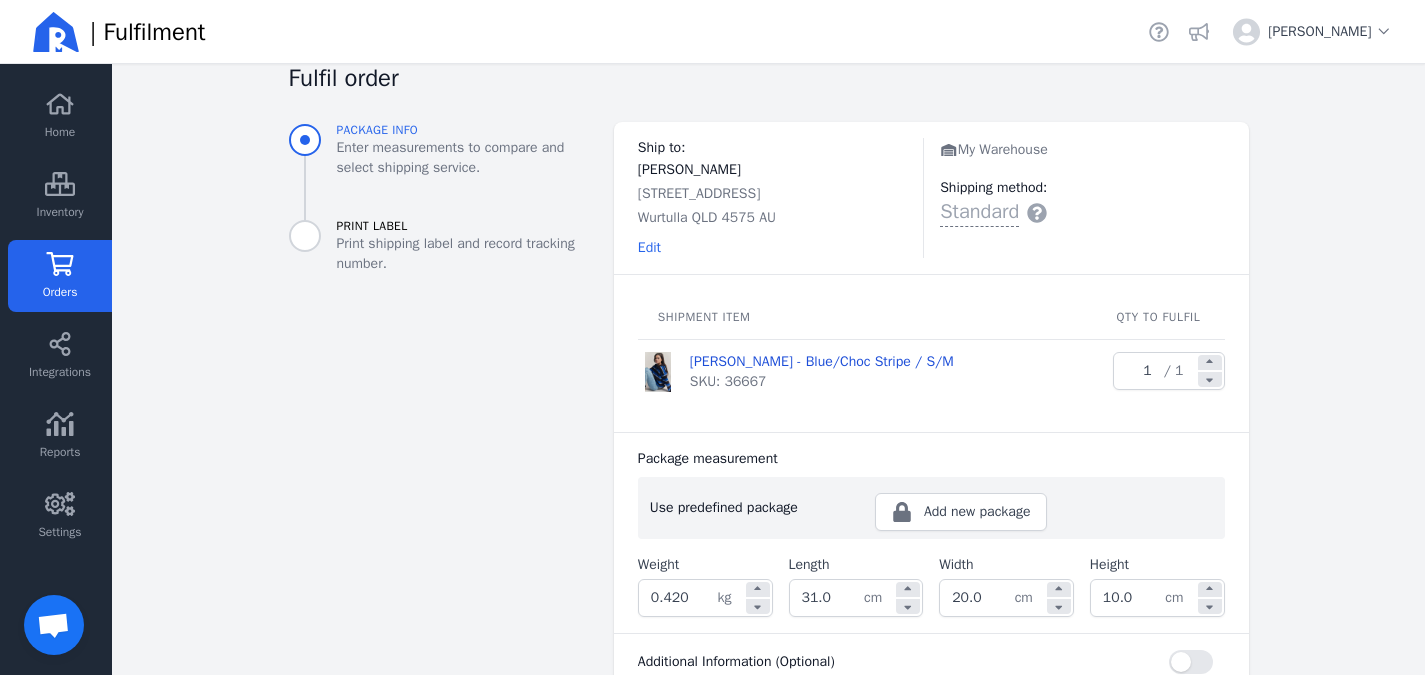 click on "Back  Orders  Order #2458-1575 Fulfil order Package info Enter measurements to compare and select shipping service. Print Label Print shipping label and record tracking number. Ship to:  Emma Hudson 41 Coongarra Esplanade Wurtulla QLD 4575 AU Edit  My Warehouse Shipping method:  Standard Map your shipping method to a type (e.g., Express, Standard) to clearly distinguish orders with Express shipping and automatically filter Express rates for faster fulfilment. Map your shipping method to a type (e.g., Express, Standard) to clearly distinguish orders with Express shipping and automatically filter Express rates for faster fulfilment. ​ Shipment item qty to fulfil Ralph Sweater - Blue/Choc Stripe / S/M SKU: 36667 1 / 1 Package measurement Use predefined package Add new package ​ Weight  0.420 kg Length  31.0 cm Width  20.0 cm Height  10.0 cm ​ Additional Information (Optional) Shipping instructions  optional Your reference  optional  Carrier services (All prices incl GST)  Integrated Offline Select a tab" at bounding box center [768, 369] 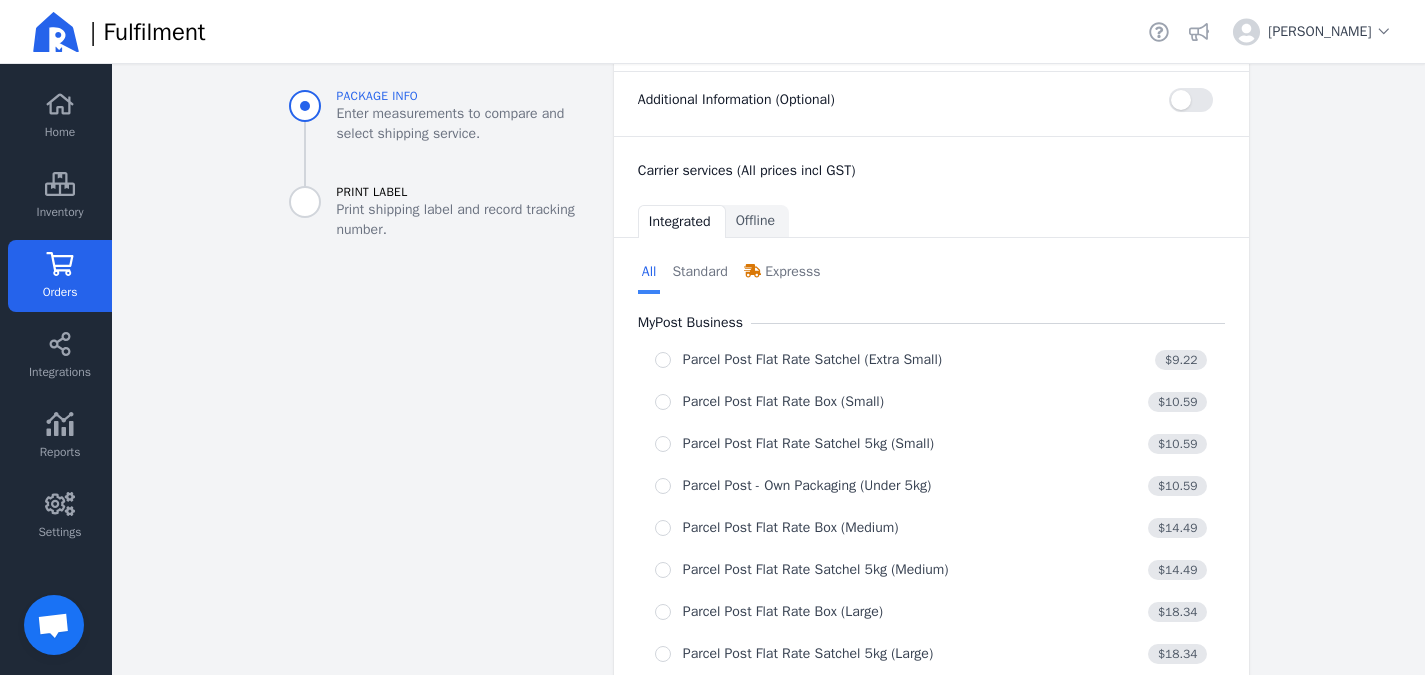 scroll, scrollTop: 616, scrollLeft: 0, axis: vertical 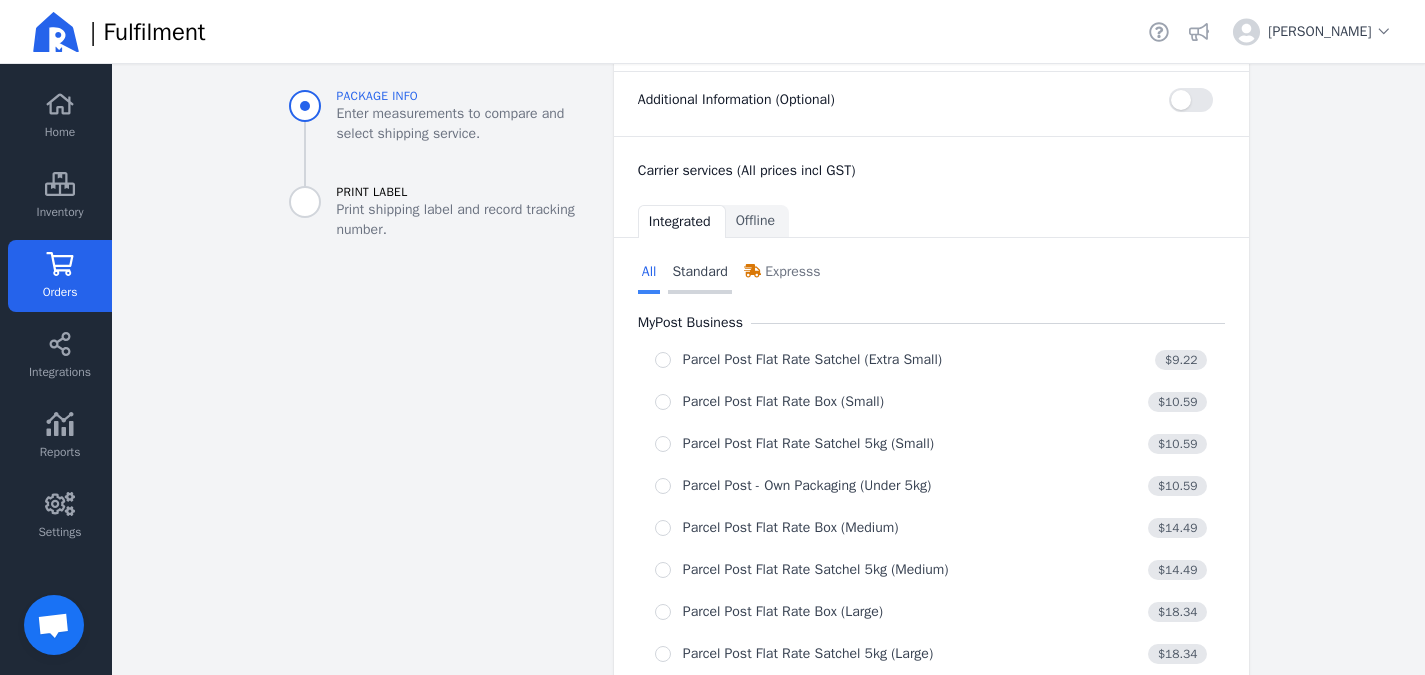 click on "Standard" 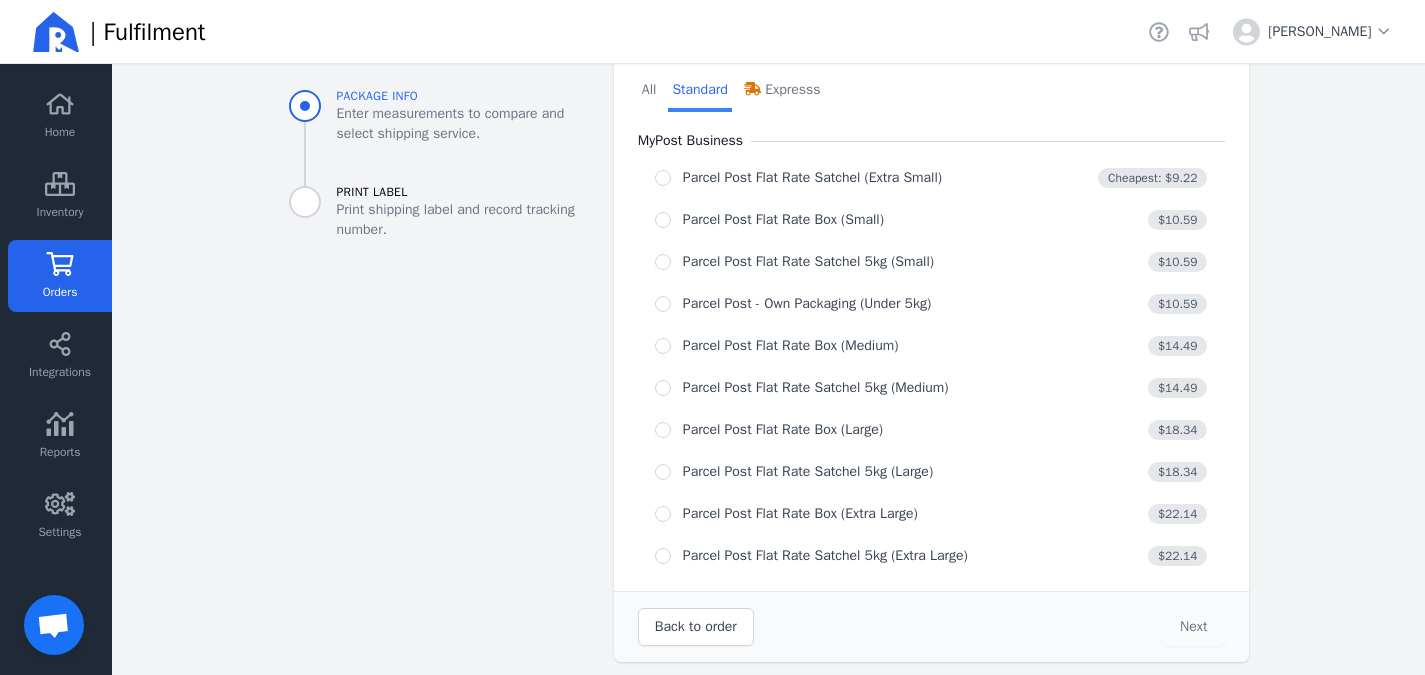 scroll, scrollTop: 809, scrollLeft: 0, axis: vertical 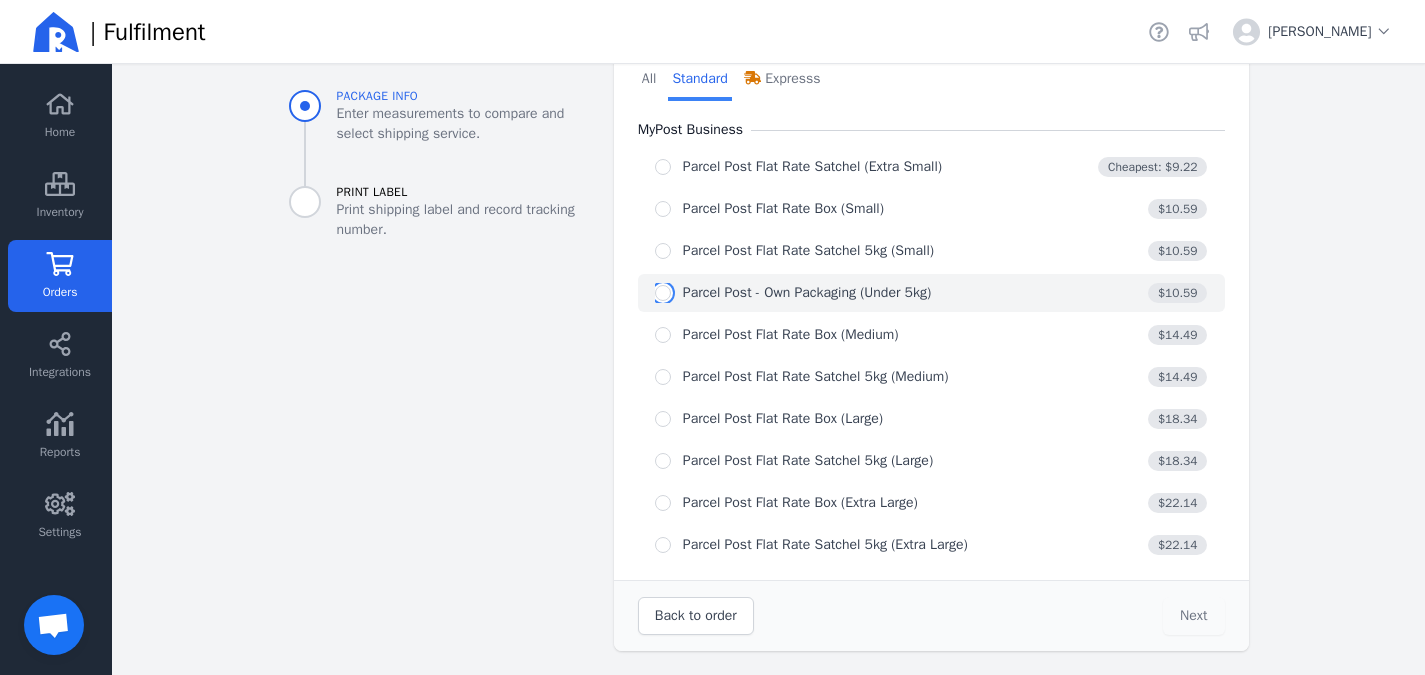 click at bounding box center [663, 293] 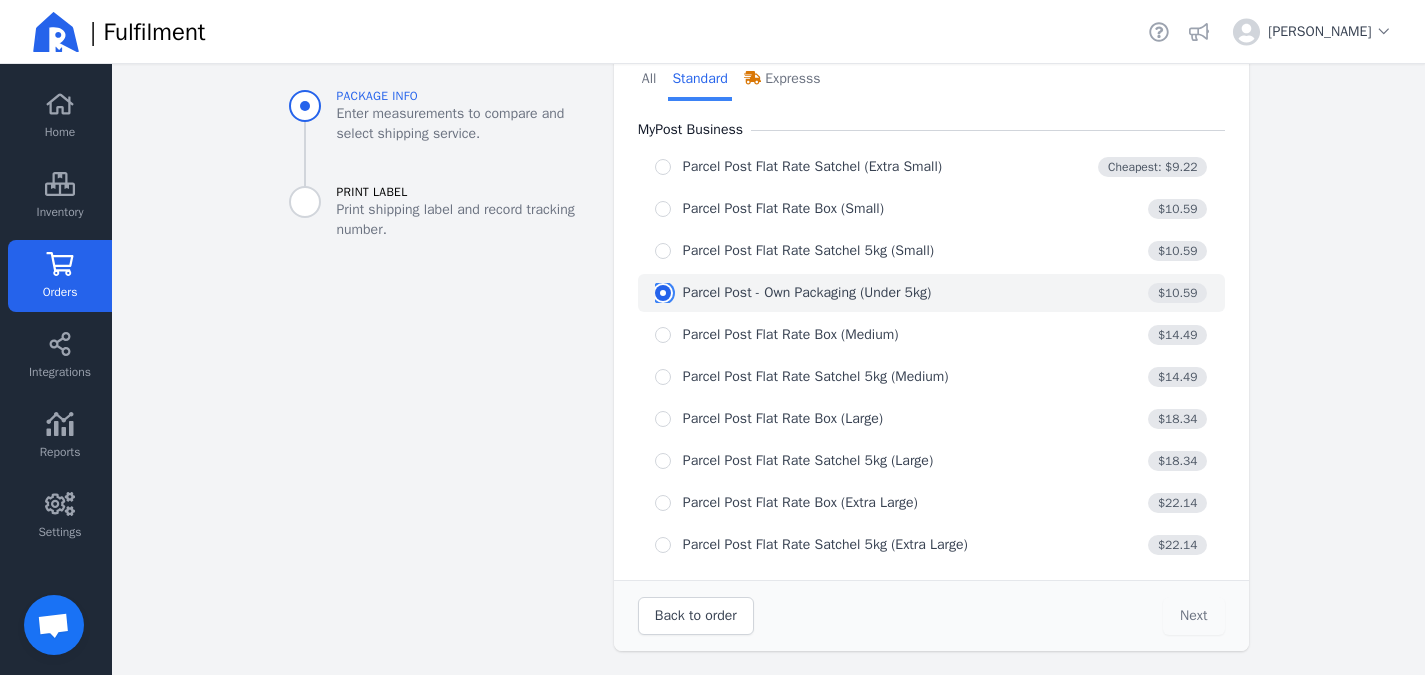 radio on "true" 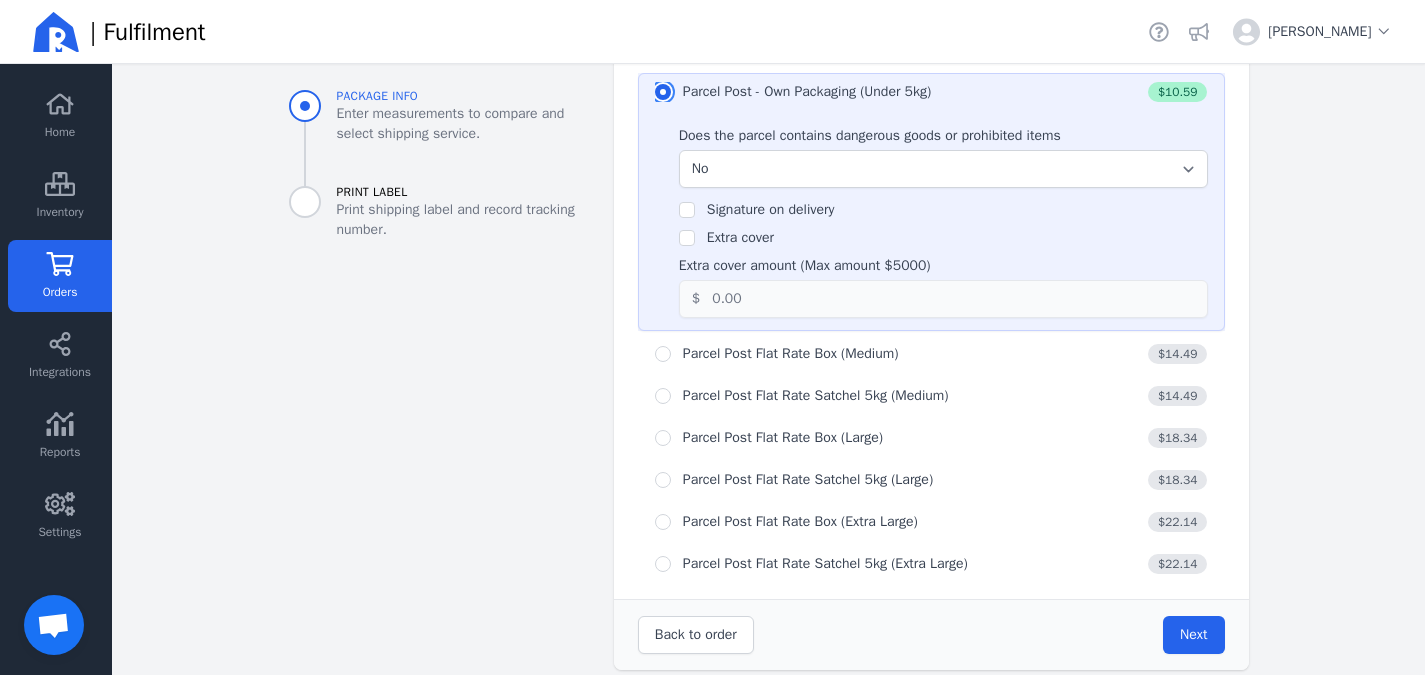 scroll, scrollTop: 1029, scrollLeft: 0, axis: vertical 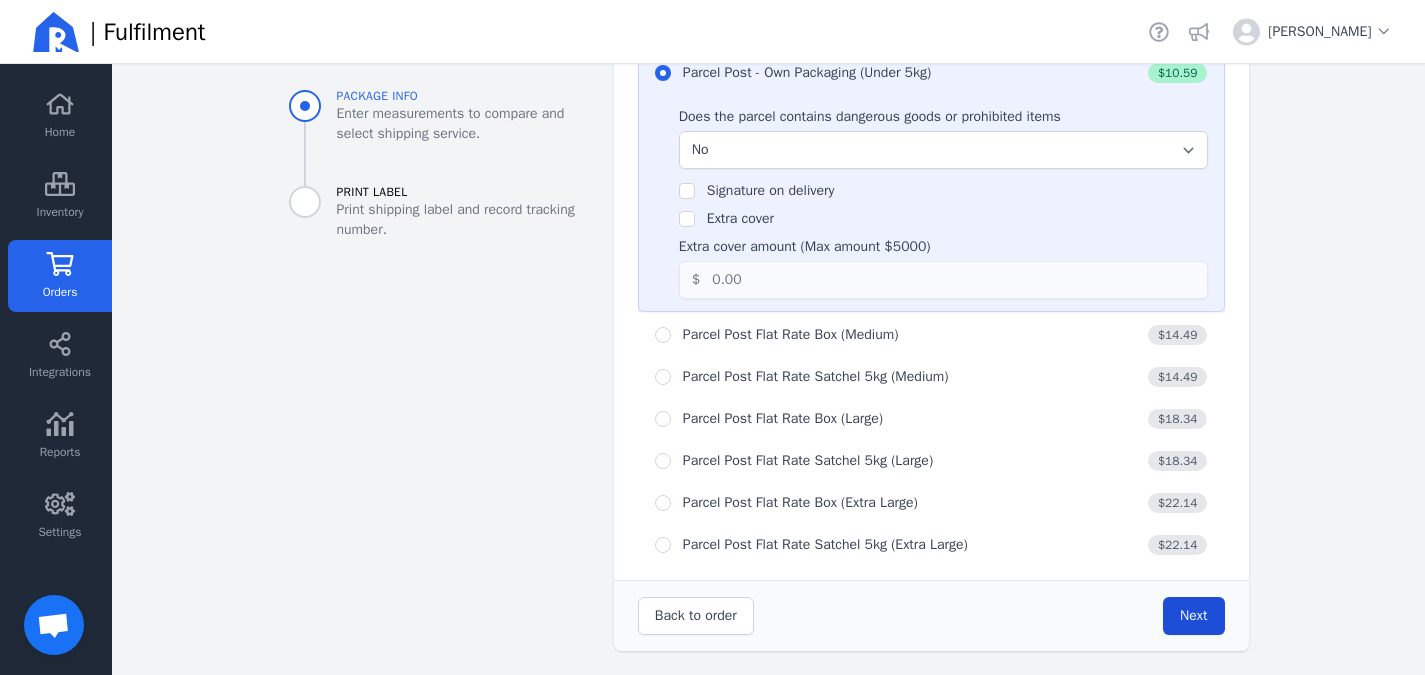 click on "Next" at bounding box center [1193, 615] 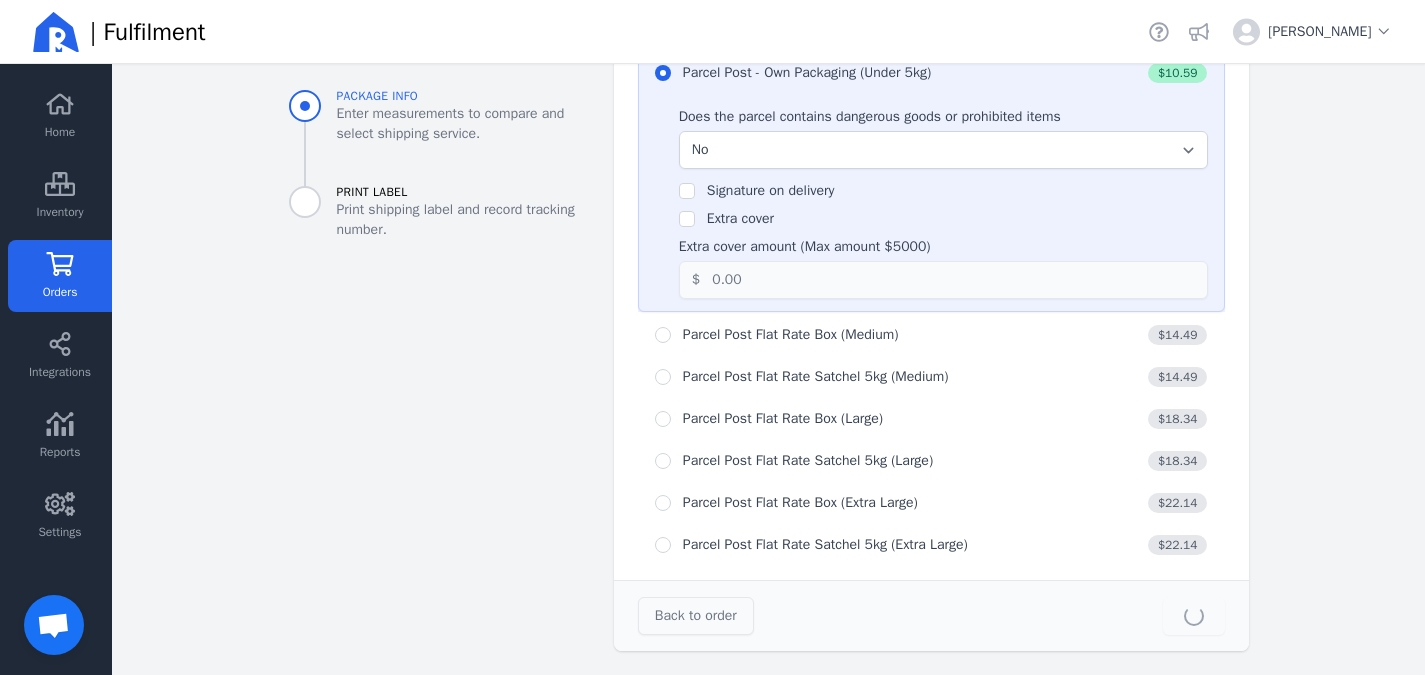 type on "31.0" 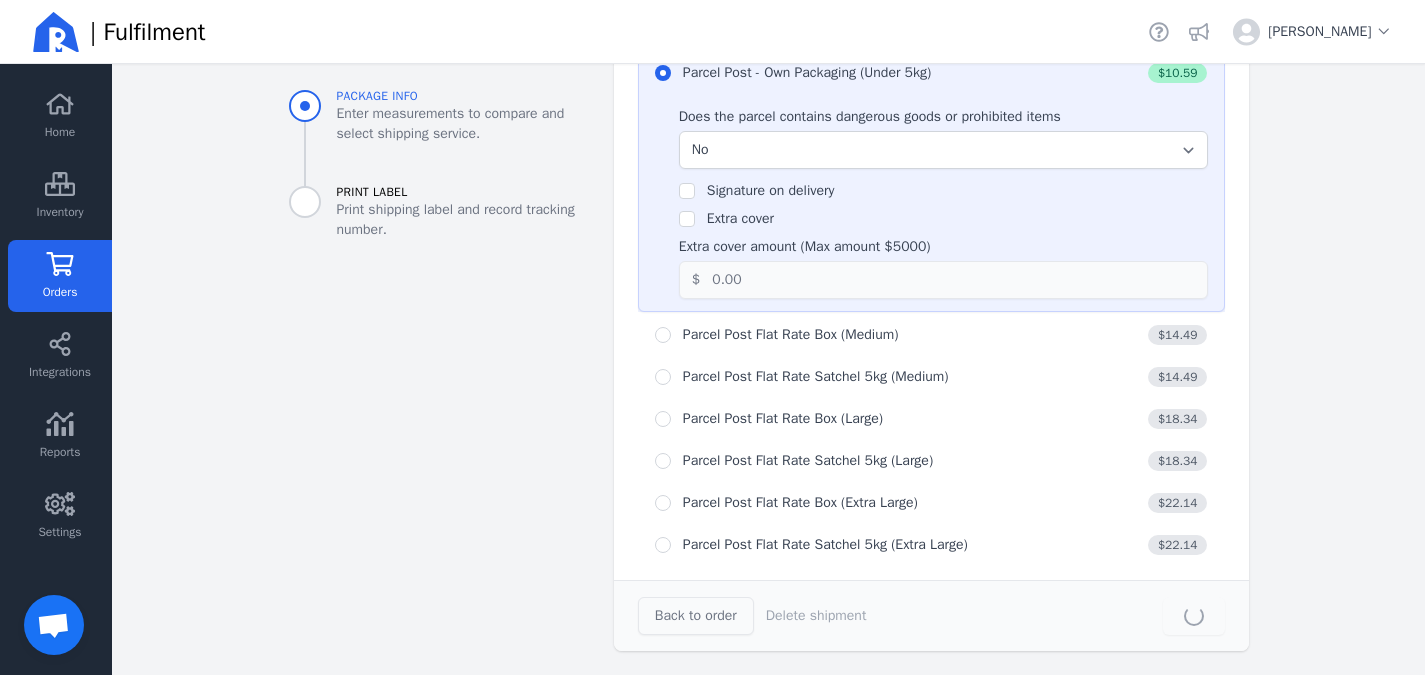 scroll, scrollTop: 0, scrollLeft: 0, axis: both 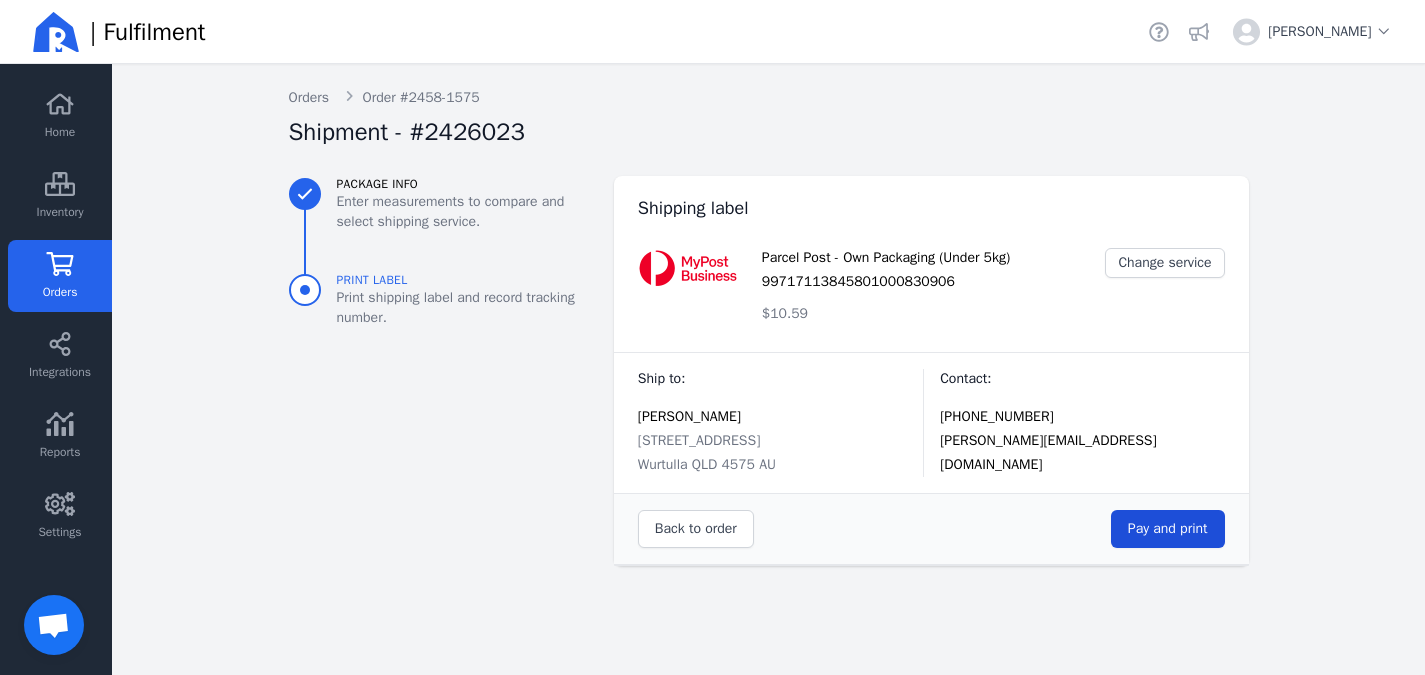 click on "Pay and print" at bounding box center [1168, 528] 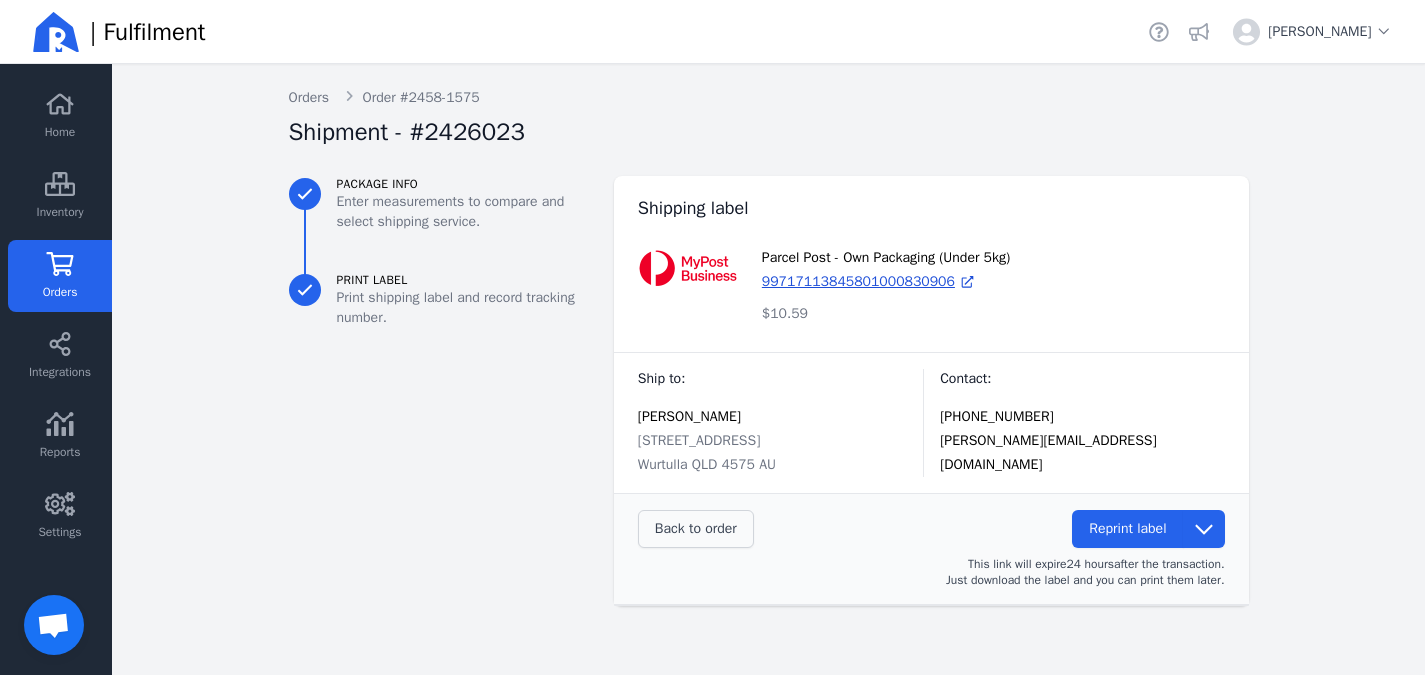 click on "Back to order" at bounding box center (696, 529) 